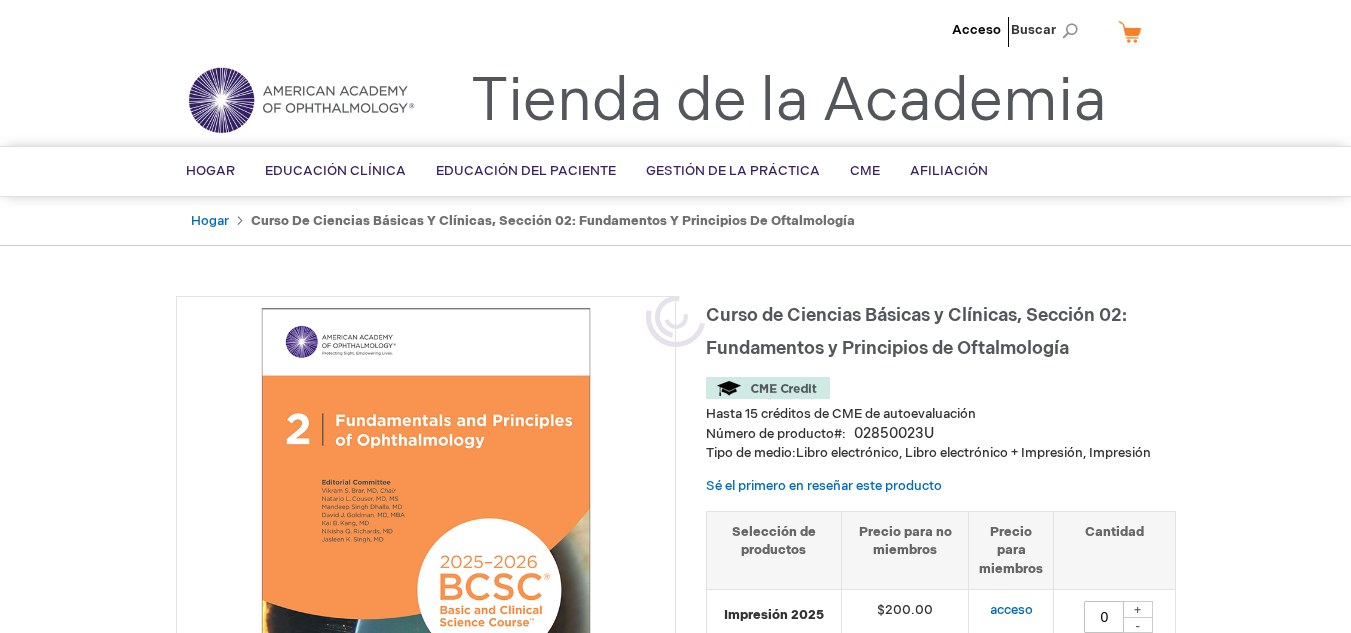 scroll, scrollTop: 0, scrollLeft: 0, axis: both 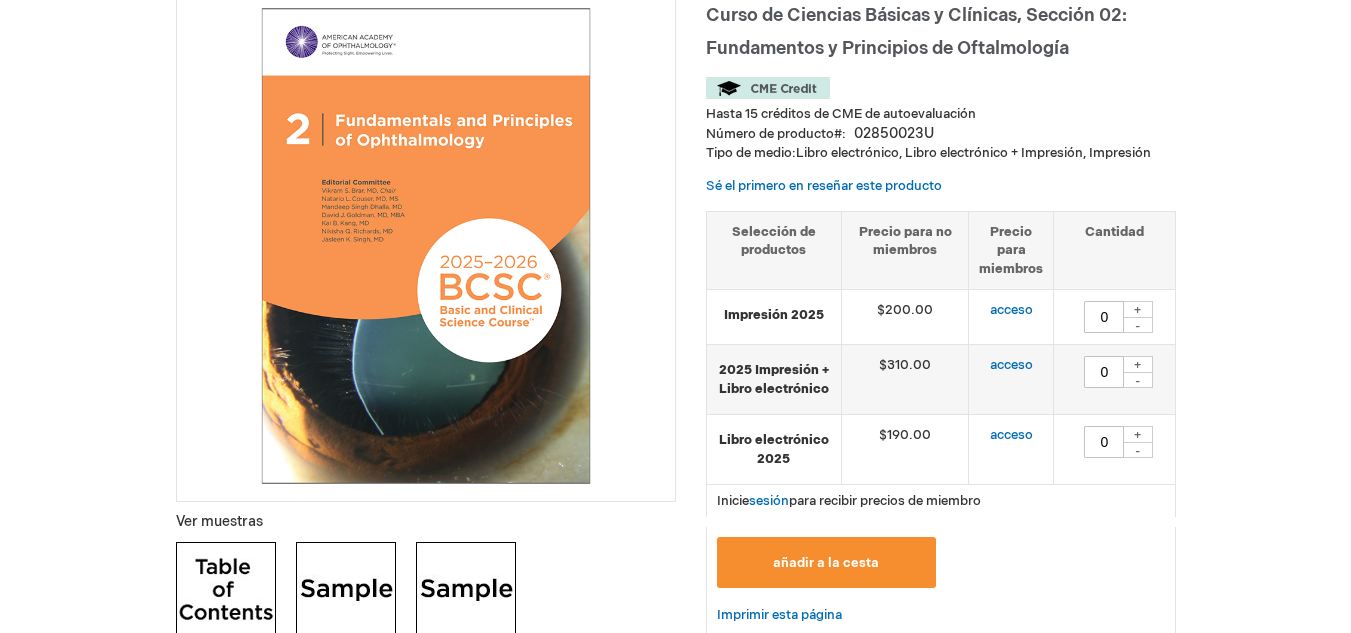 click at bounding box center [426, 246] 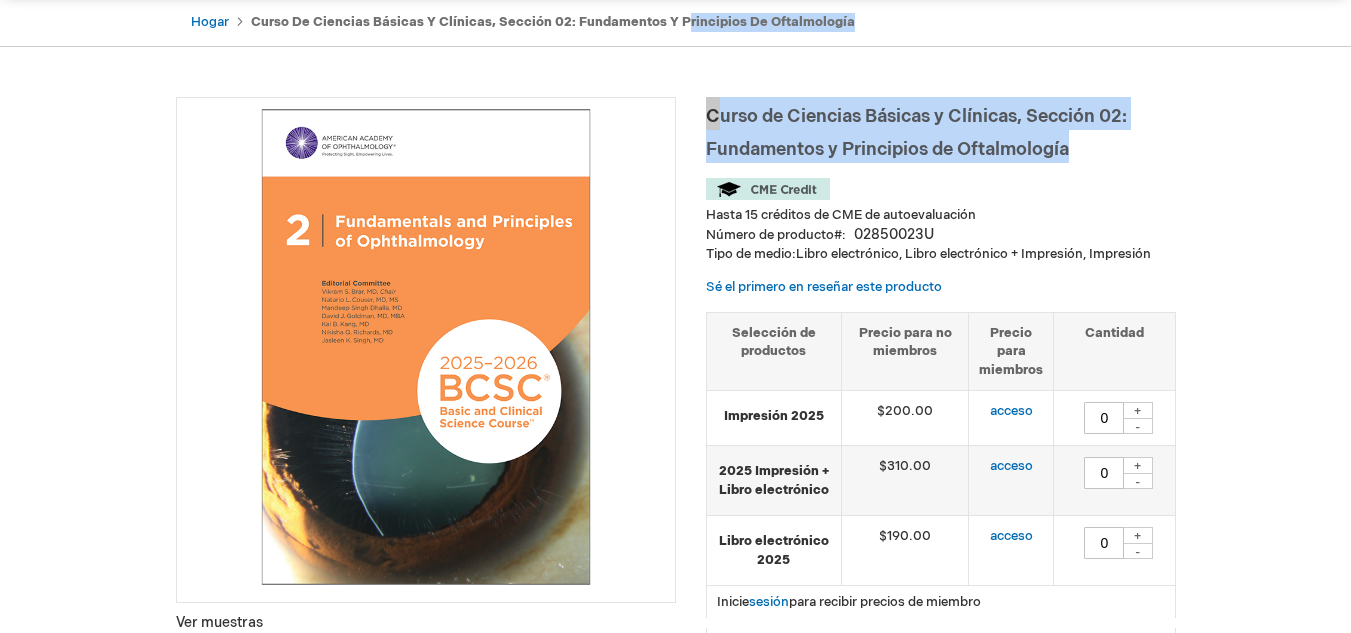 scroll, scrollTop: 195, scrollLeft: 0, axis: vertical 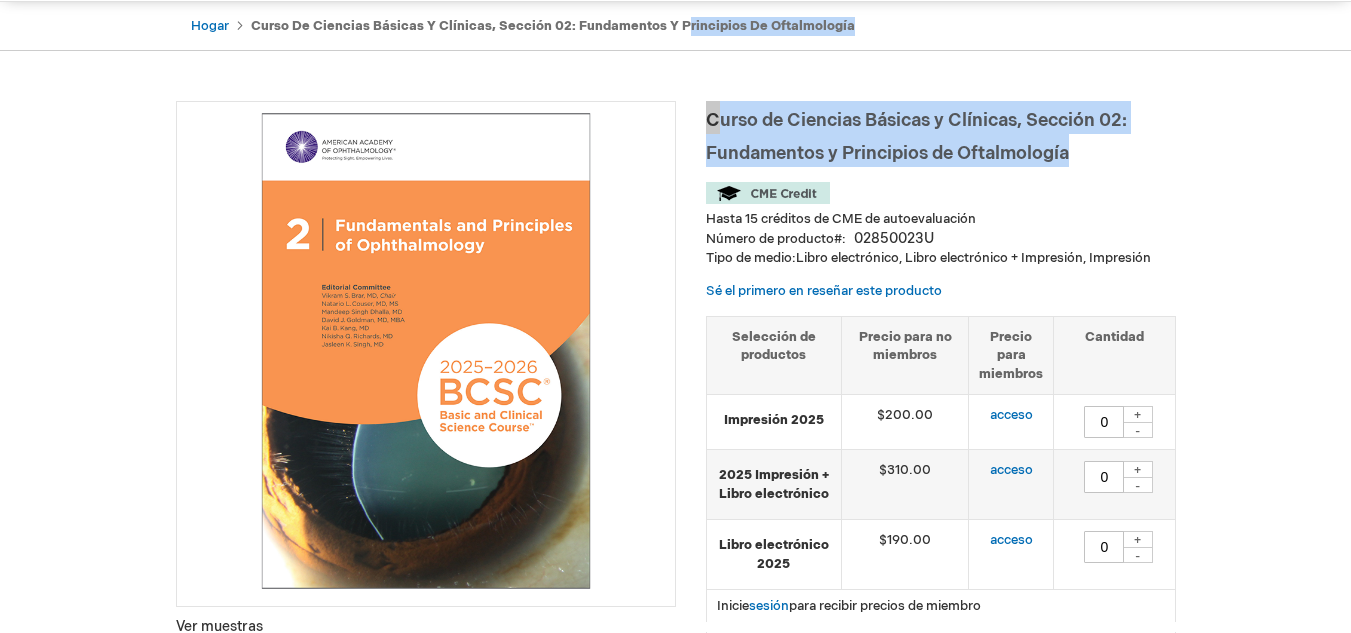 drag, startPoint x: 1074, startPoint y: 55, endPoint x: 806, endPoint y: 72, distance: 268.53864 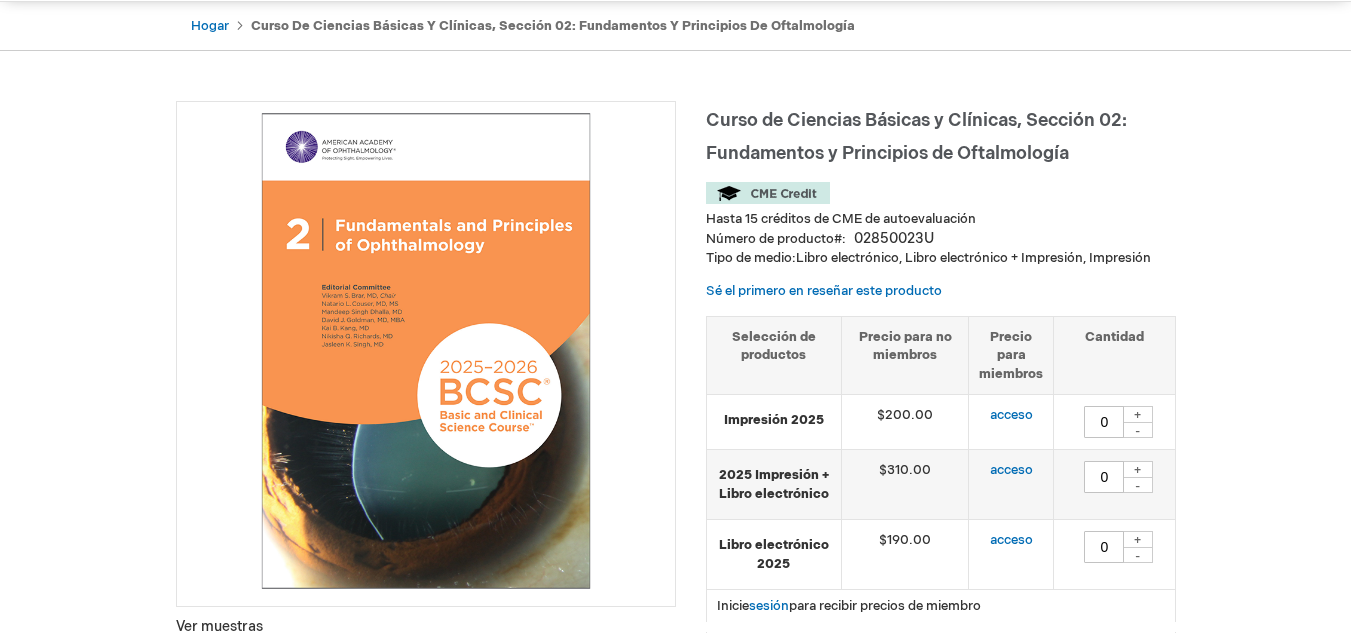 click on "Curso de Ciencias Básicas y Clínicas, Sección 02: Fundamentos y Principios de Oftalmología" at bounding box center [941, 134] 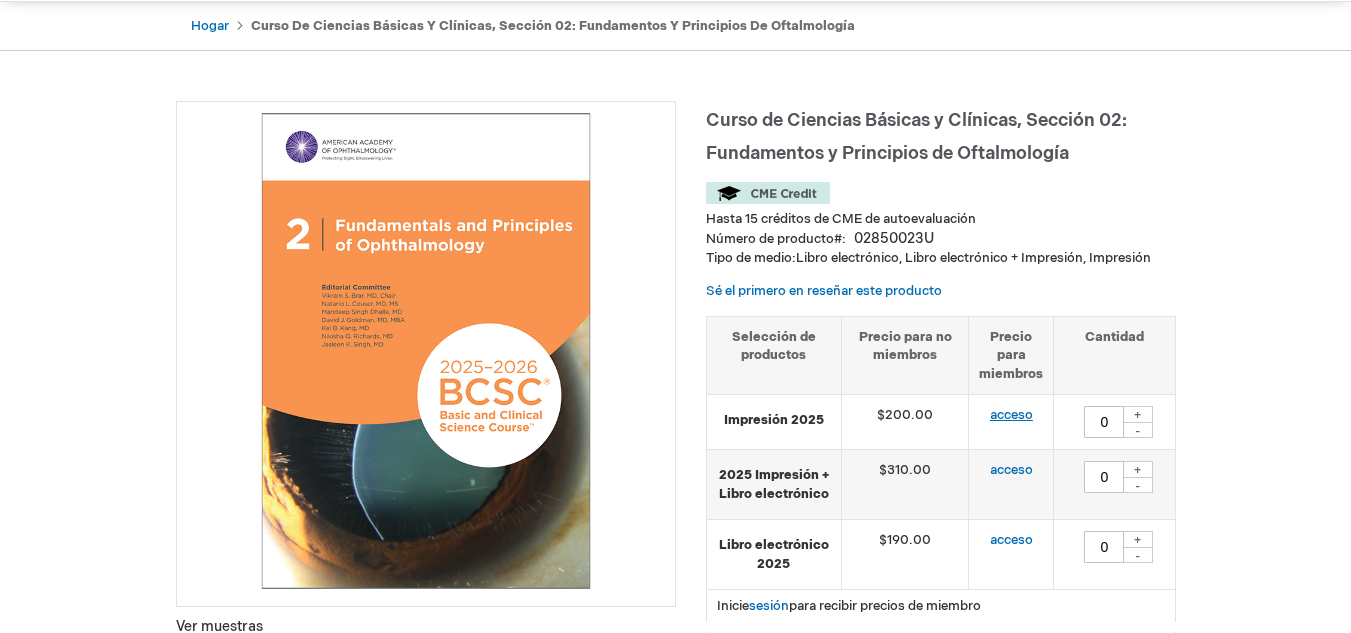 click on "acceso" at bounding box center (1011, 415) 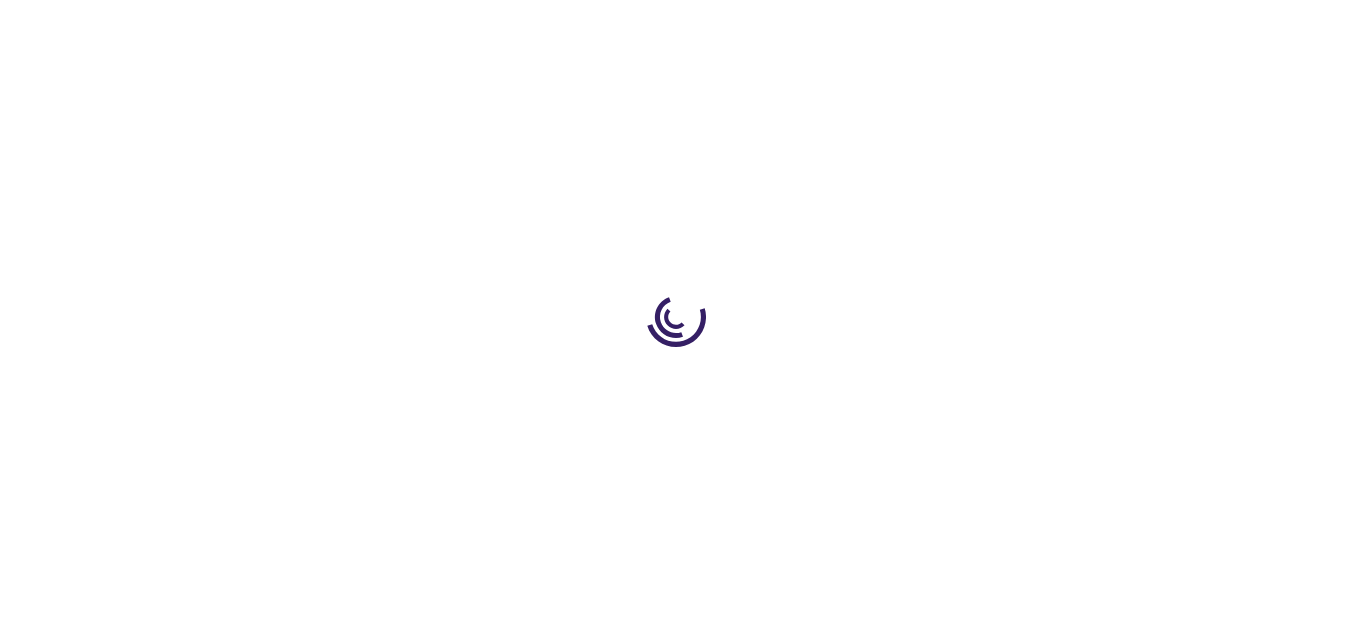 type on "0" 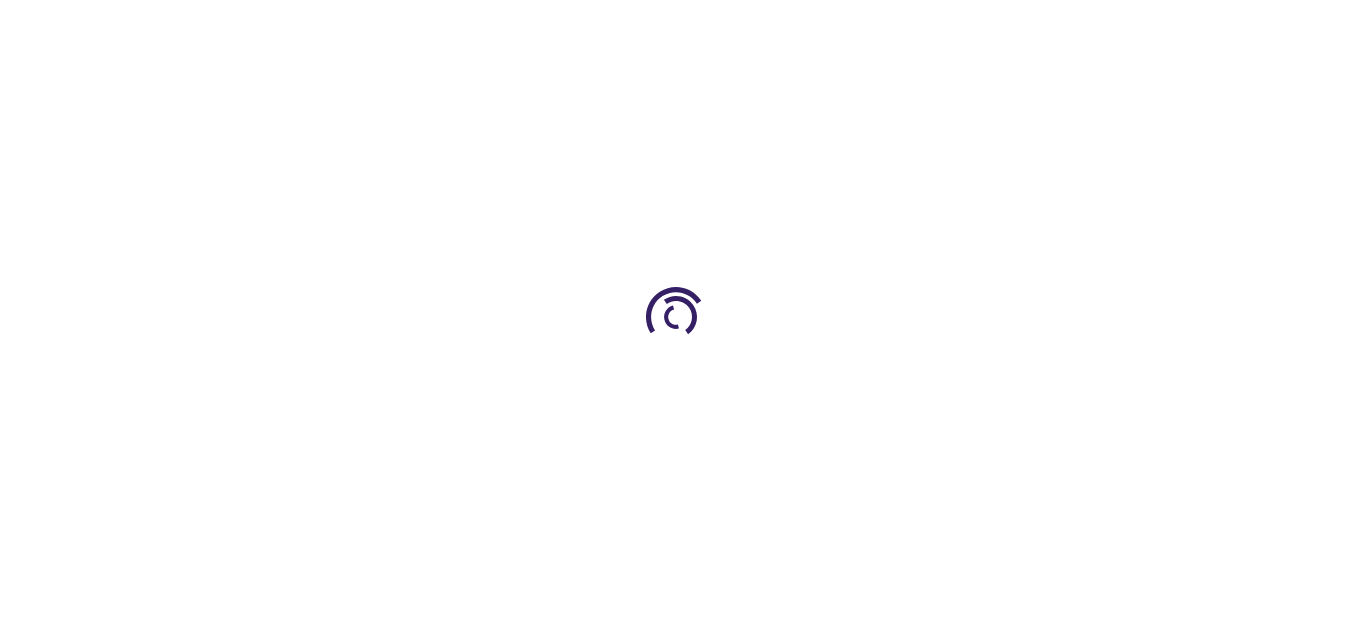 type on "0" 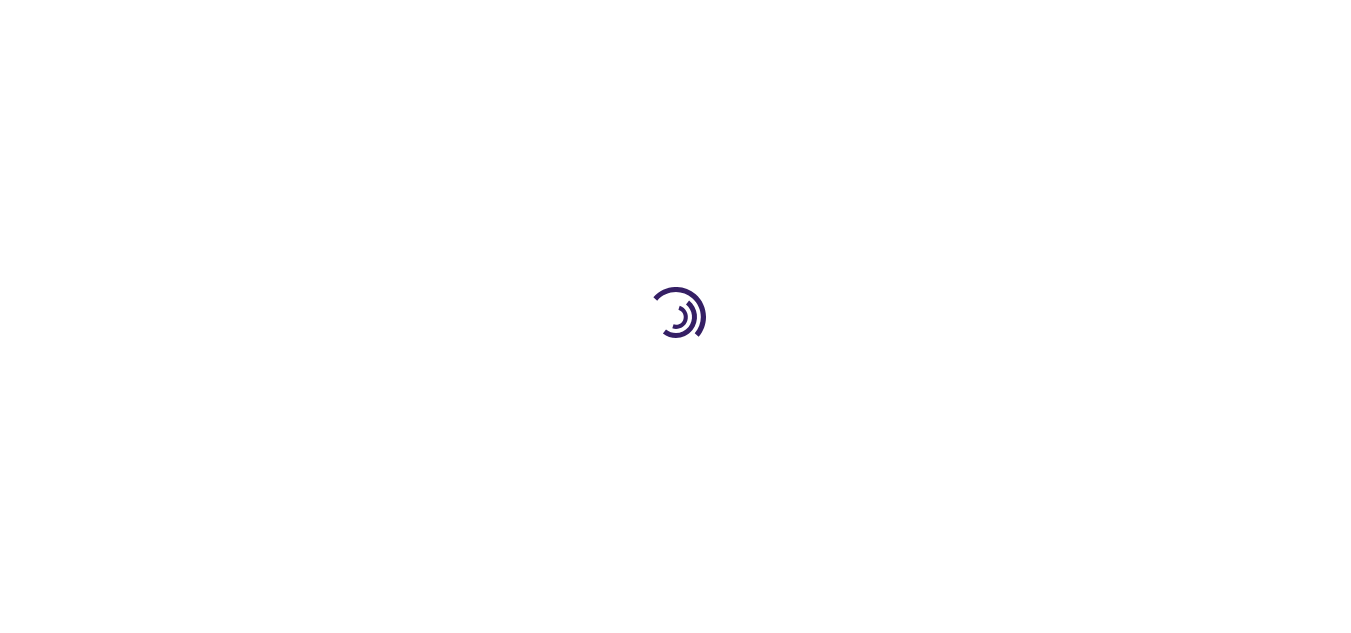 type on "0" 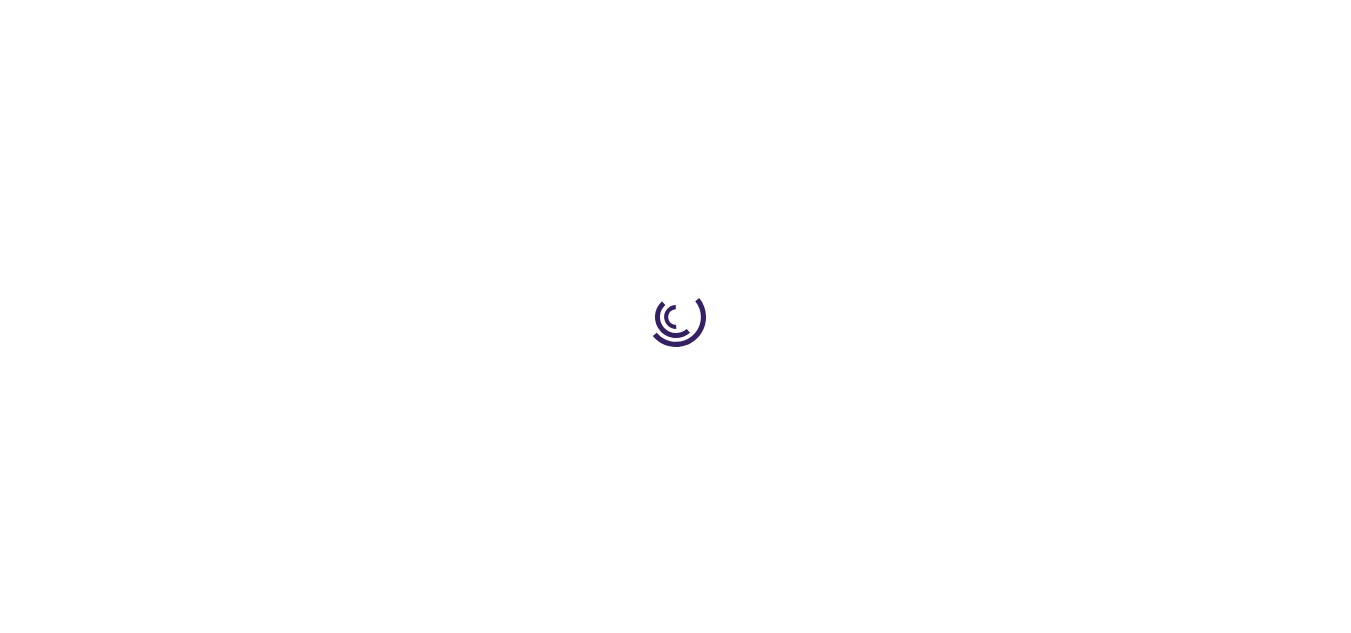 scroll, scrollTop: 195, scrollLeft: 0, axis: vertical 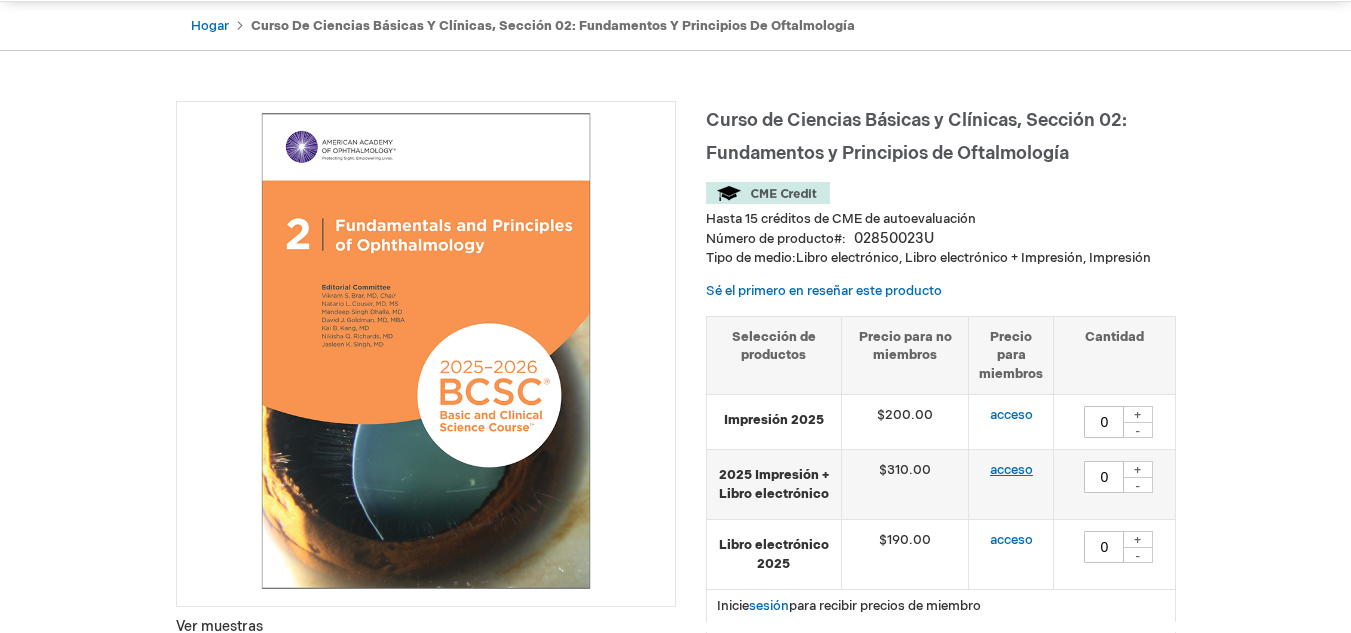 click on "acceso" at bounding box center (1011, 470) 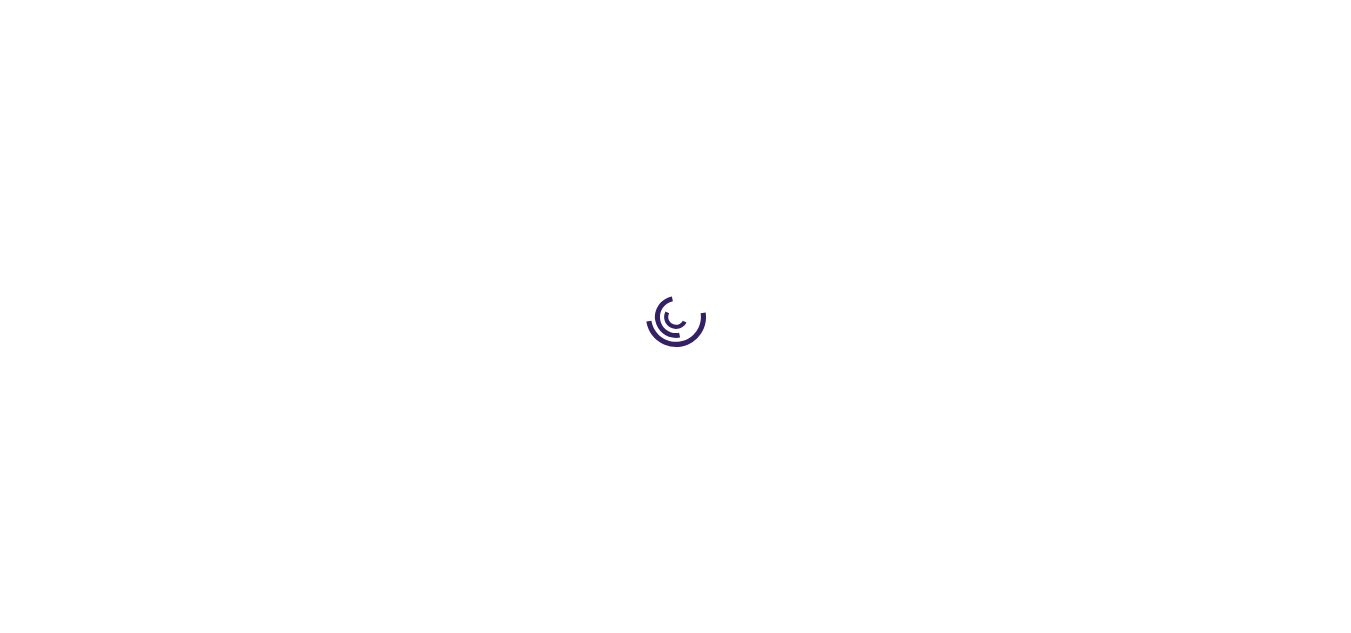 scroll, scrollTop: 0, scrollLeft: 0, axis: both 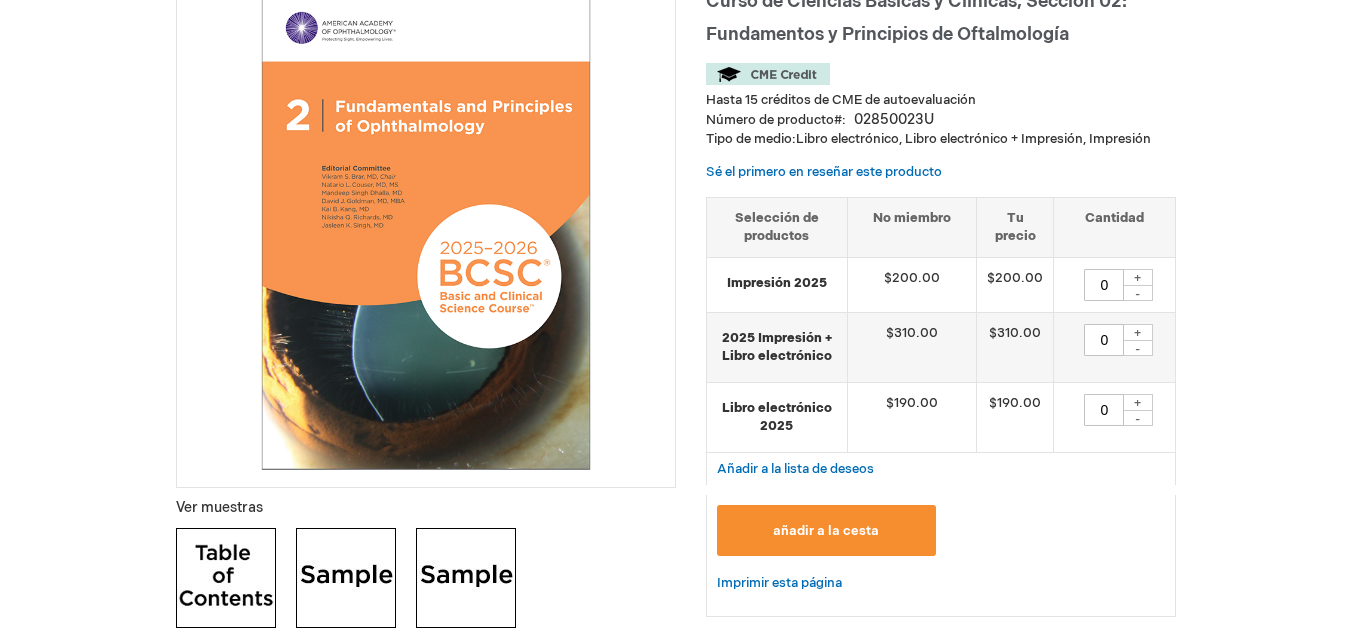 click at bounding box center (426, 232) 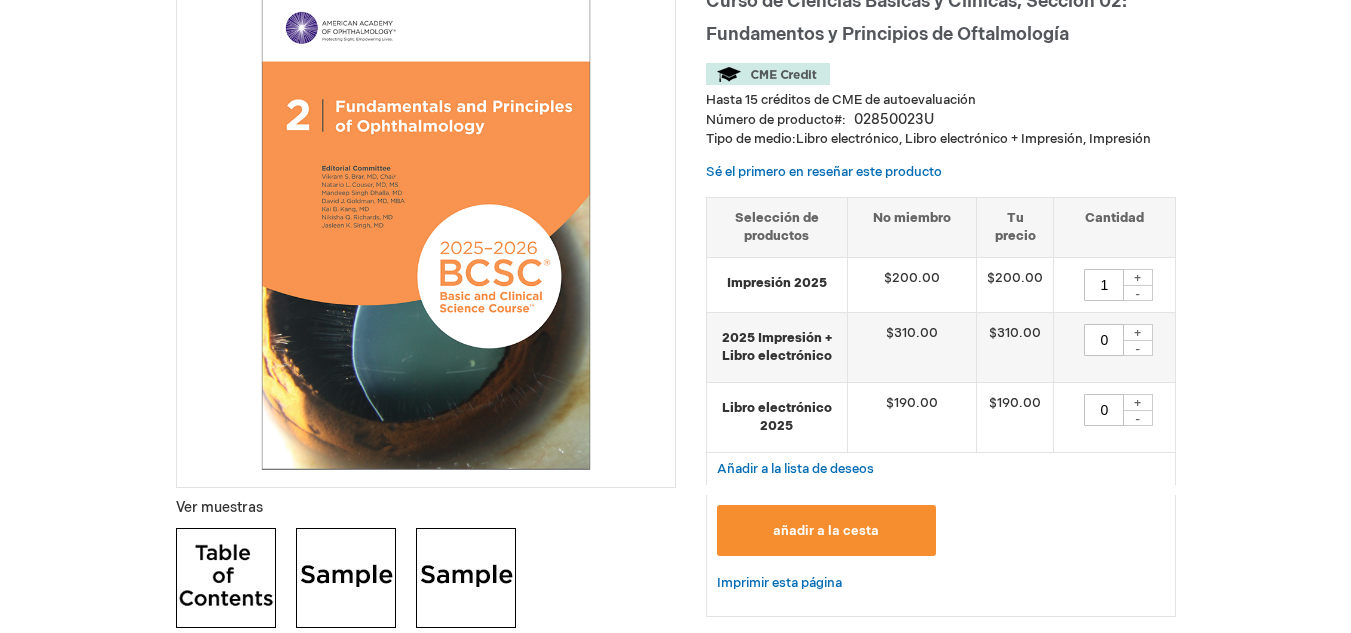 click on "añadir a la cesta" at bounding box center (827, 530) 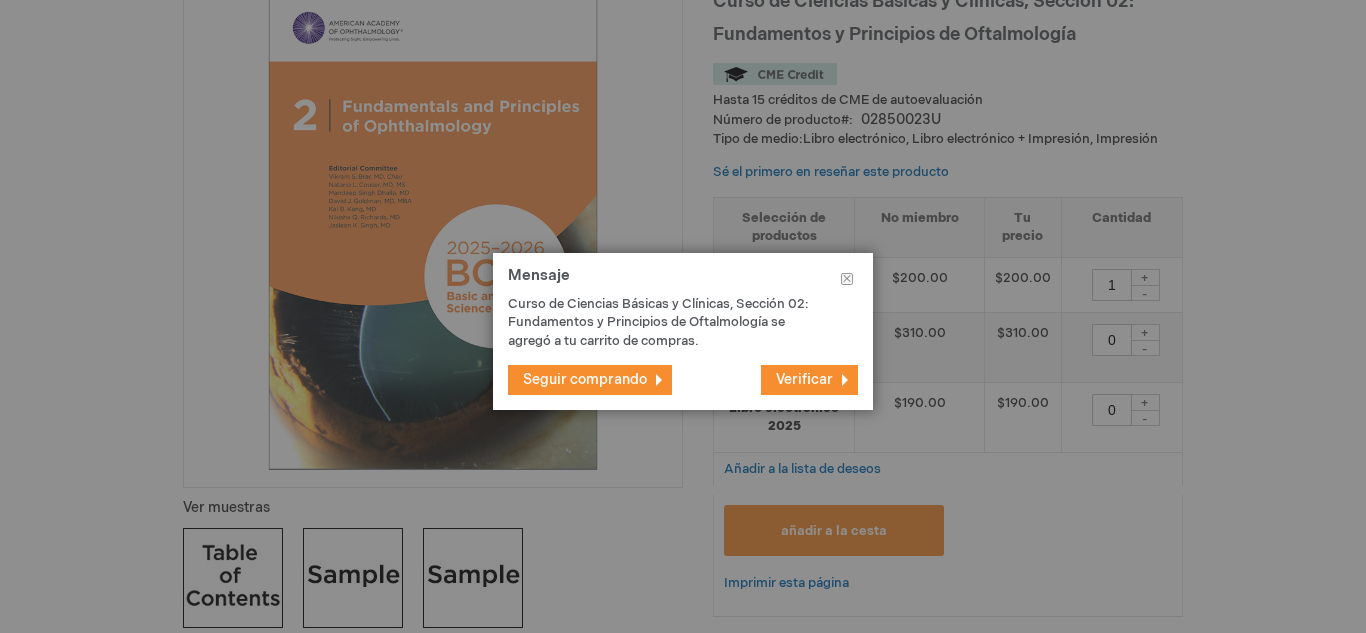 click on "Seguir comprando" at bounding box center [585, 379] 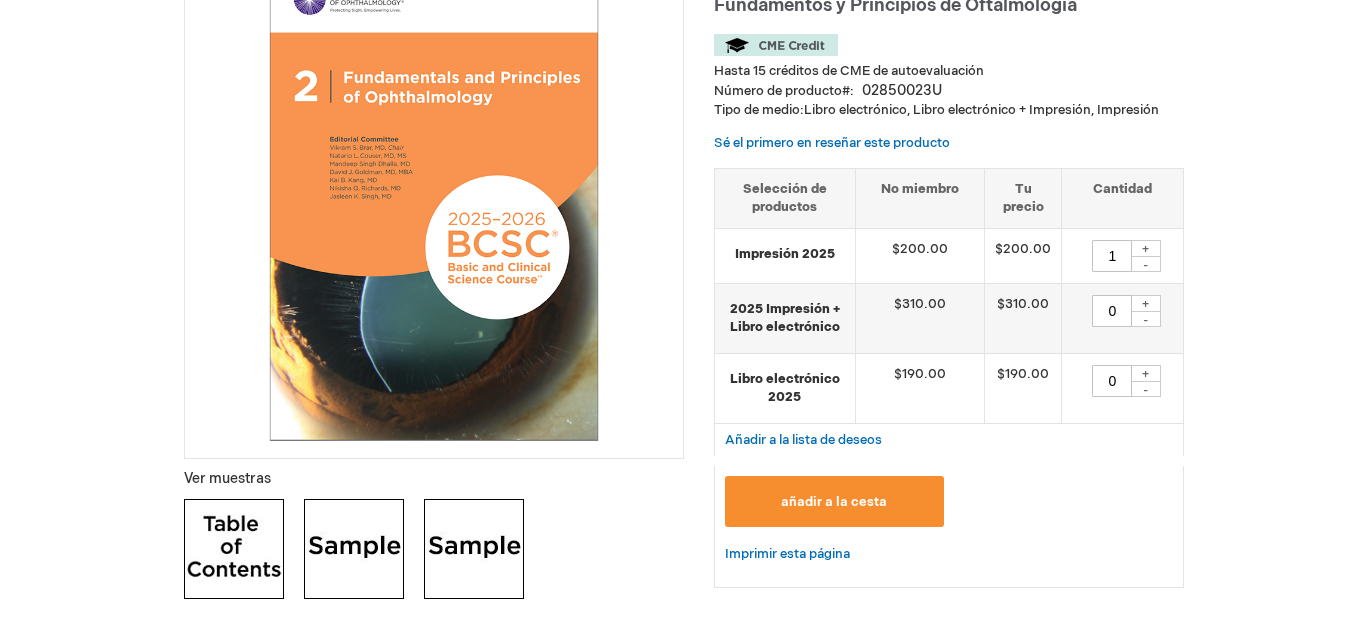 scroll, scrollTop: 353, scrollLeft: 0, axis: vertical 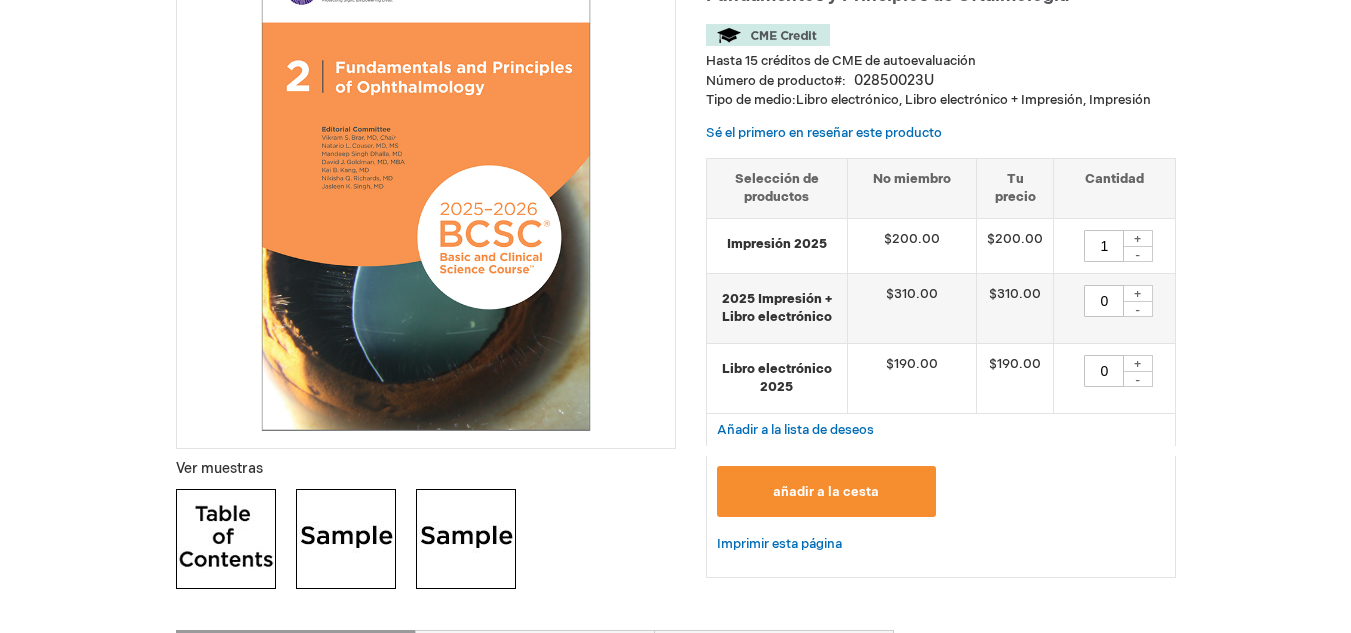 click on "añadir a la cesta" at bounding box center (827, 491) 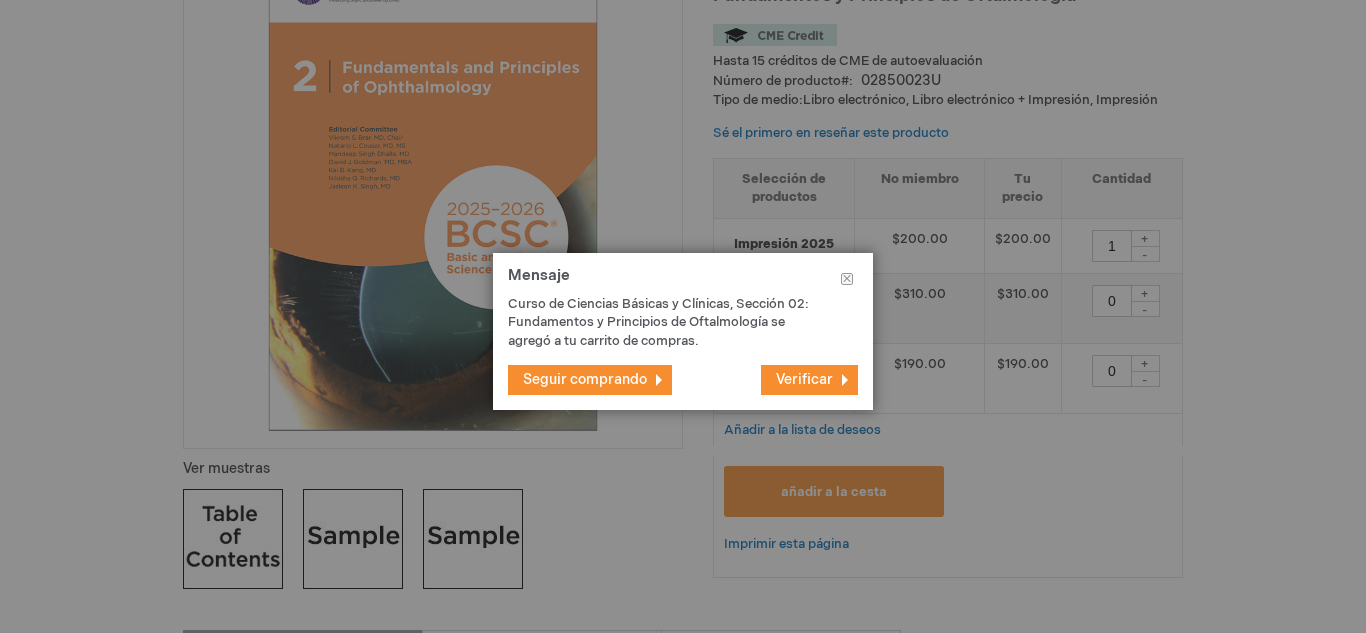 click on "Seguir comprando" at bounding box center (590, 380) 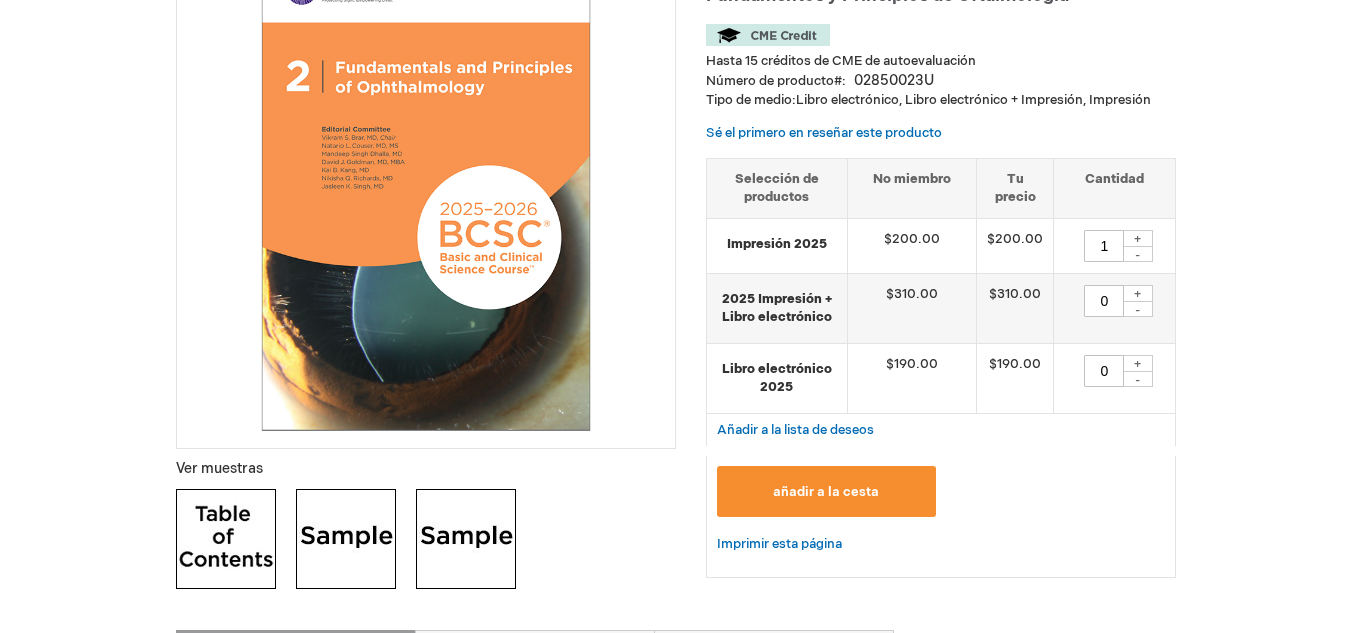 click on "añadir a la cesta" at bounding box center [826, 492] 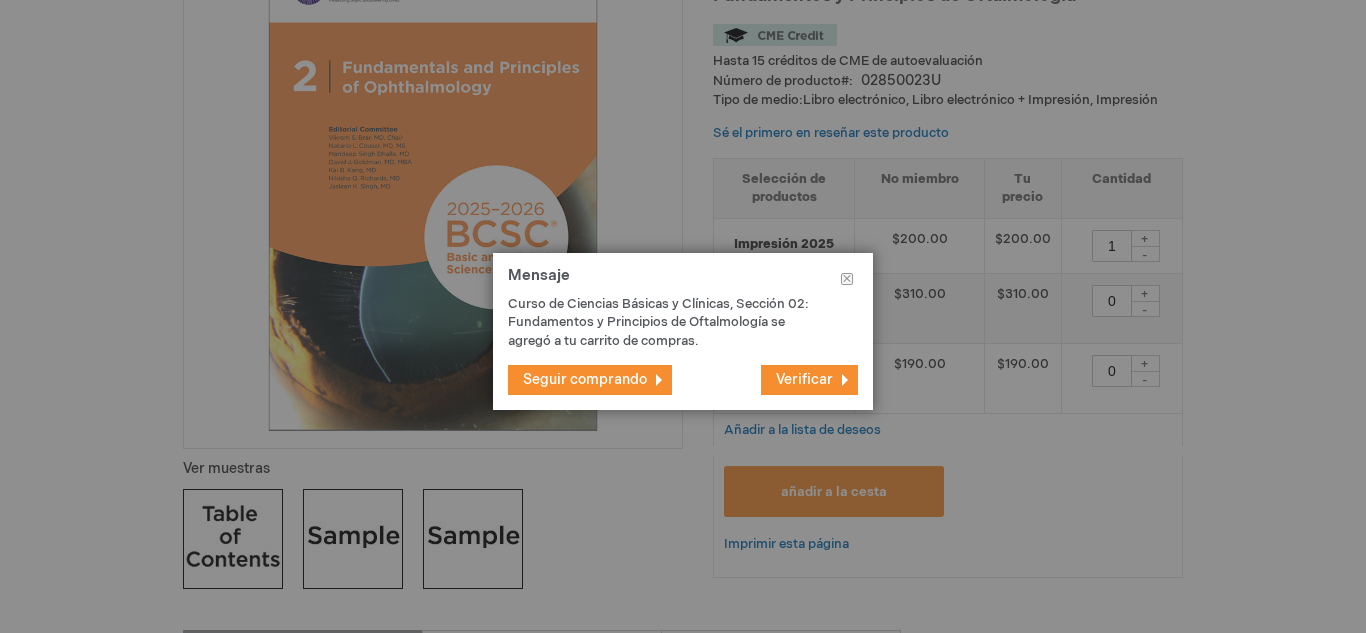 click on "Verificar" at bounding box center (809, 380) 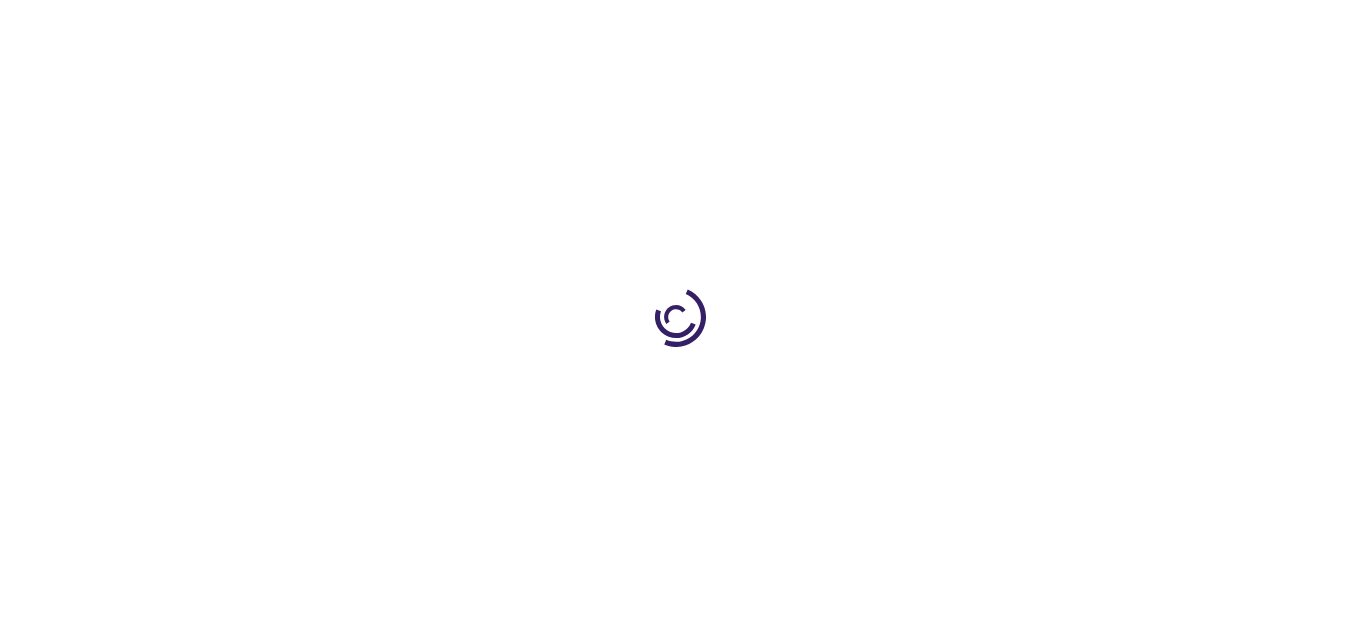 scroll, scrollTop: 0, scrollLeft: 0, axis: both 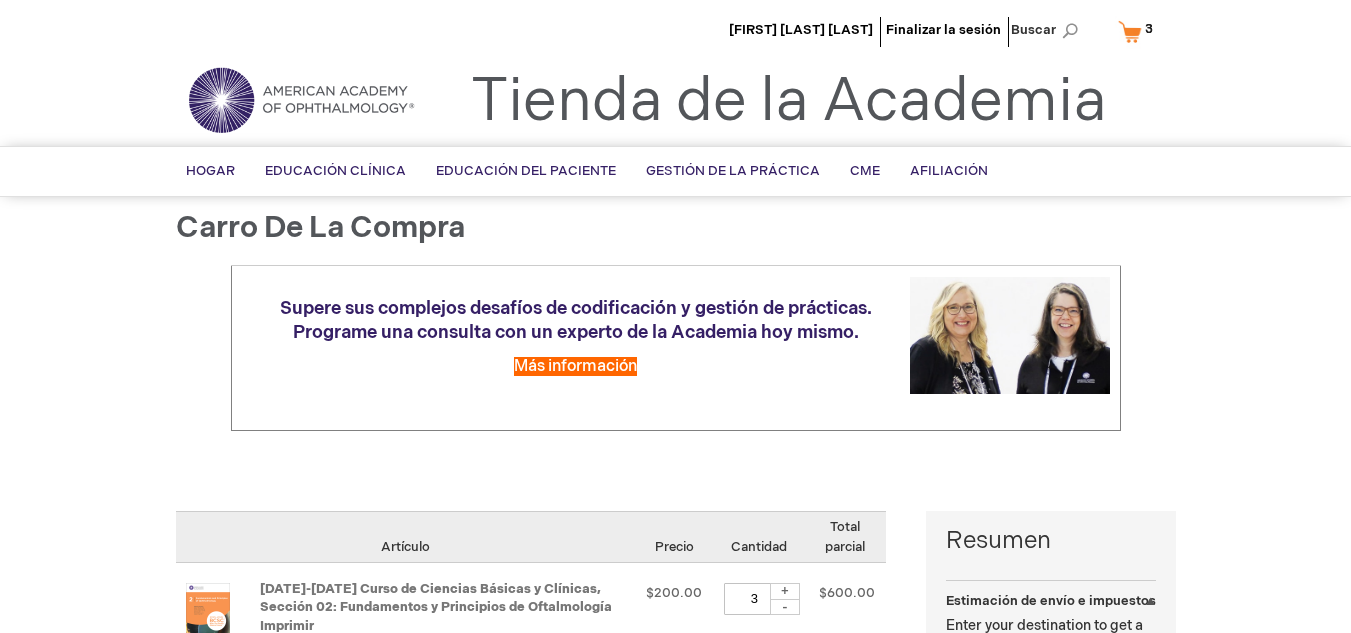 select on "[COUNTRY_CODE]" 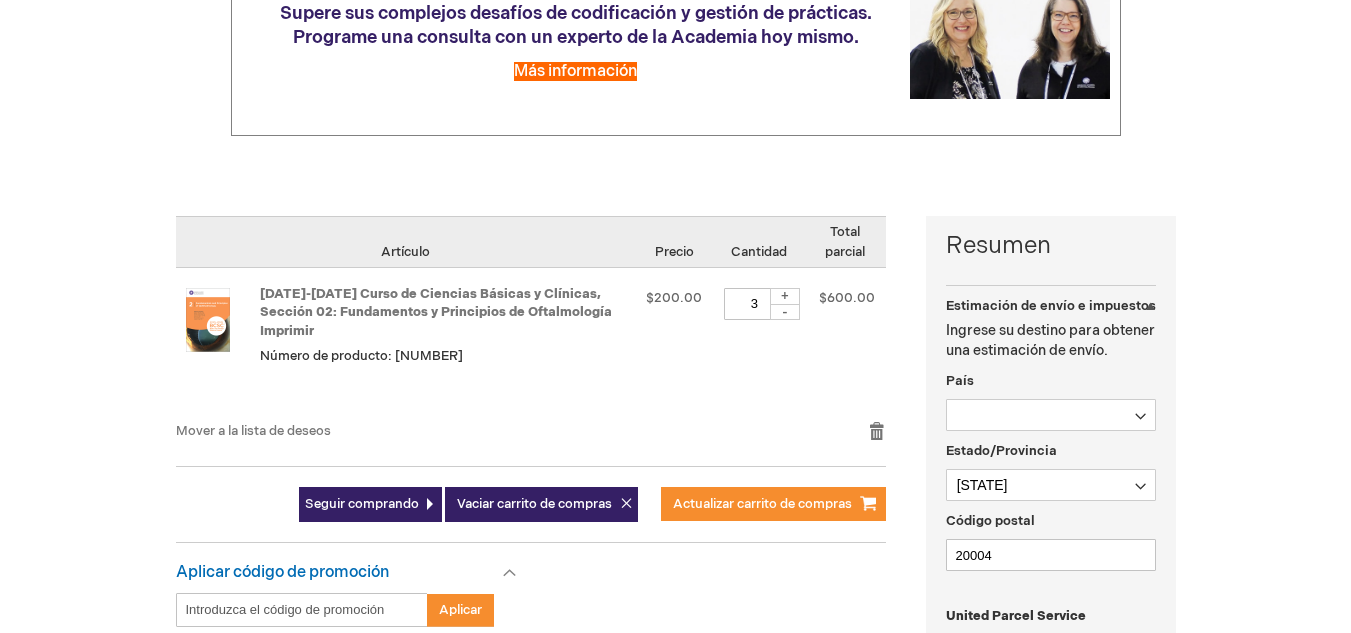 scroll, scrollTop: 310, scrollLeft: 0, axis: vertical 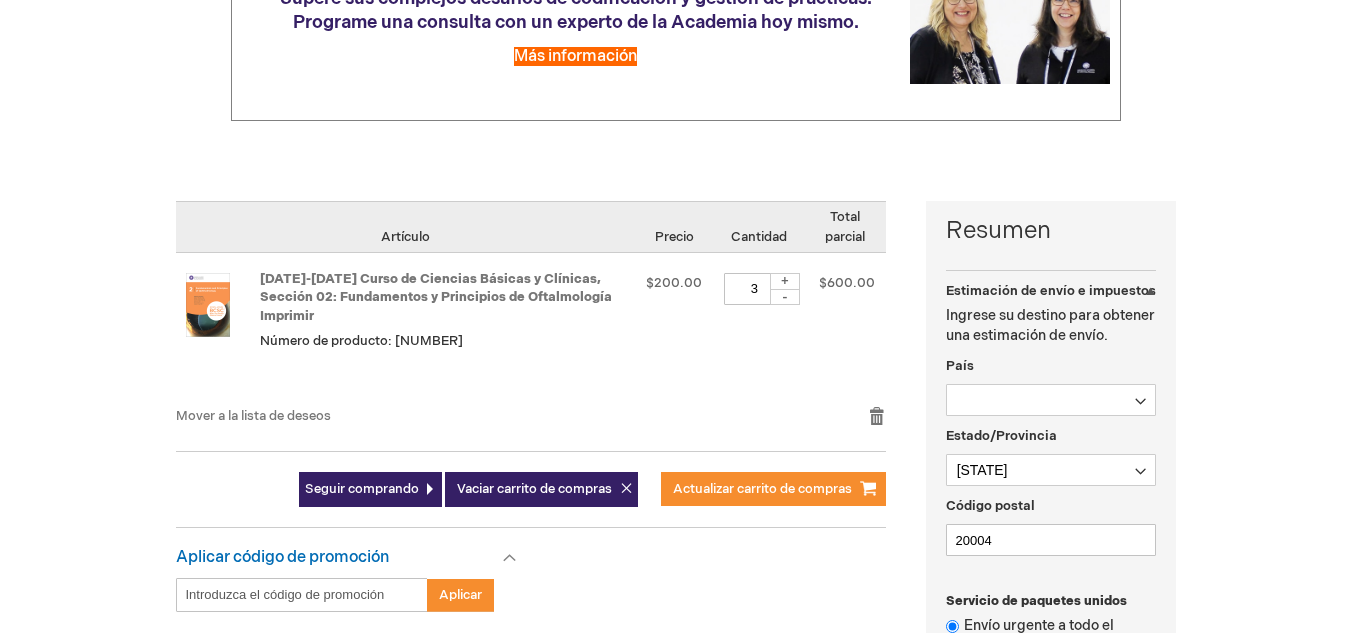 click on "-" at bounding box center [785, 297] 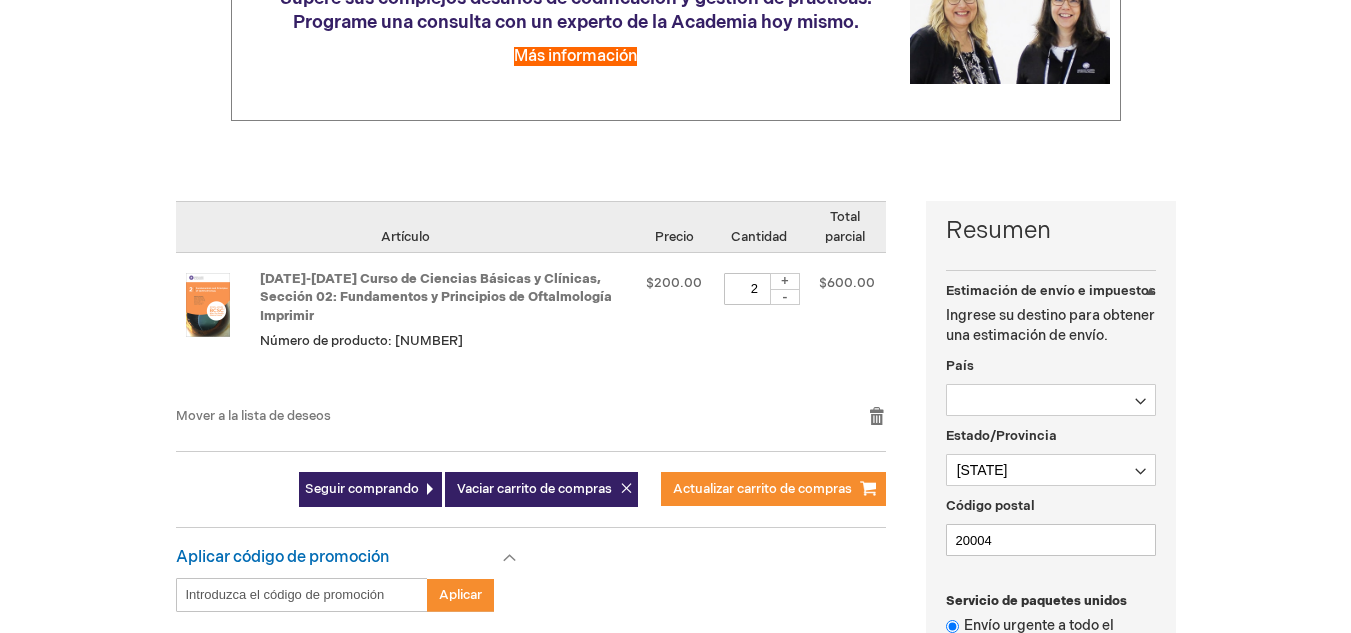 click on "-" at bounding box center [785, 297] 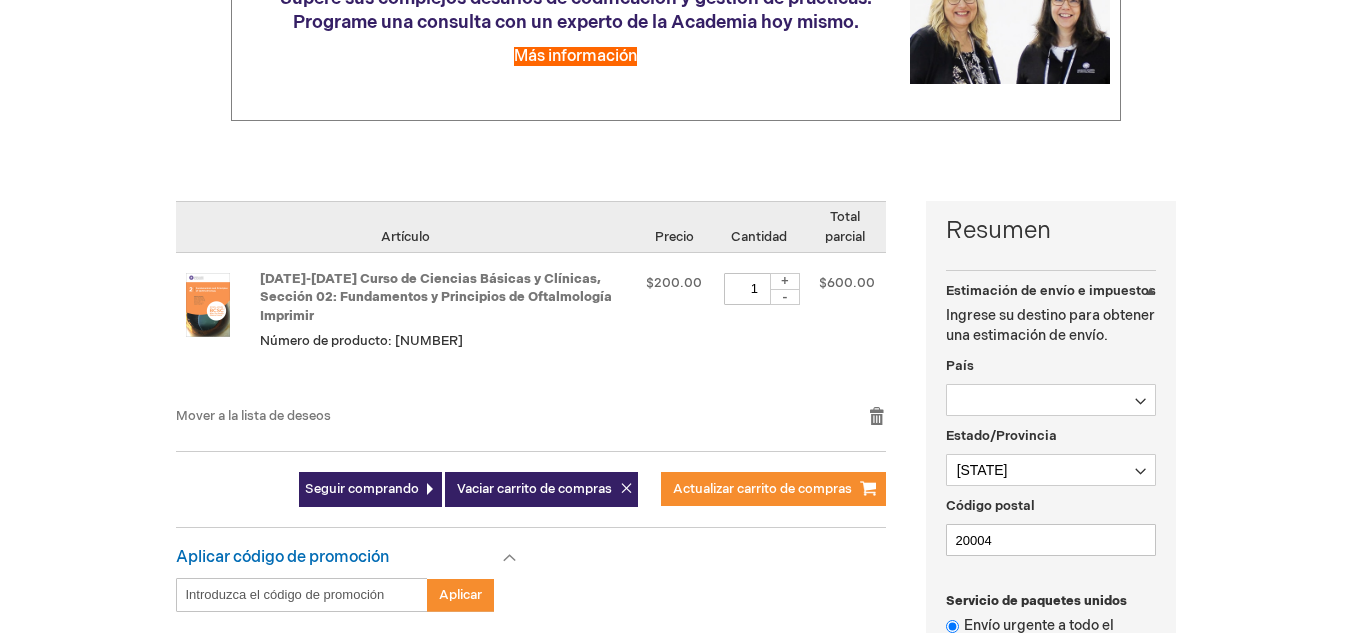 click on "Cantidad
1
+
-" at bounding box center (759, 329) 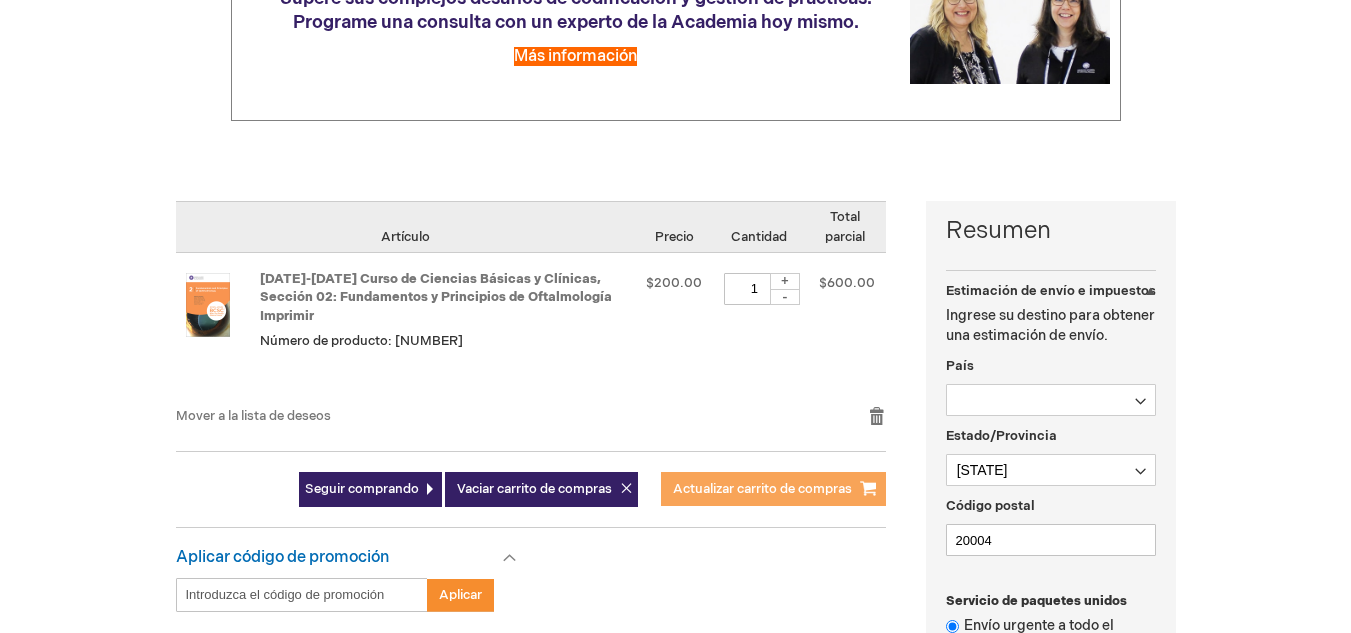 click on "Actualizar carrito de compras" at bounding box center (762, 489) 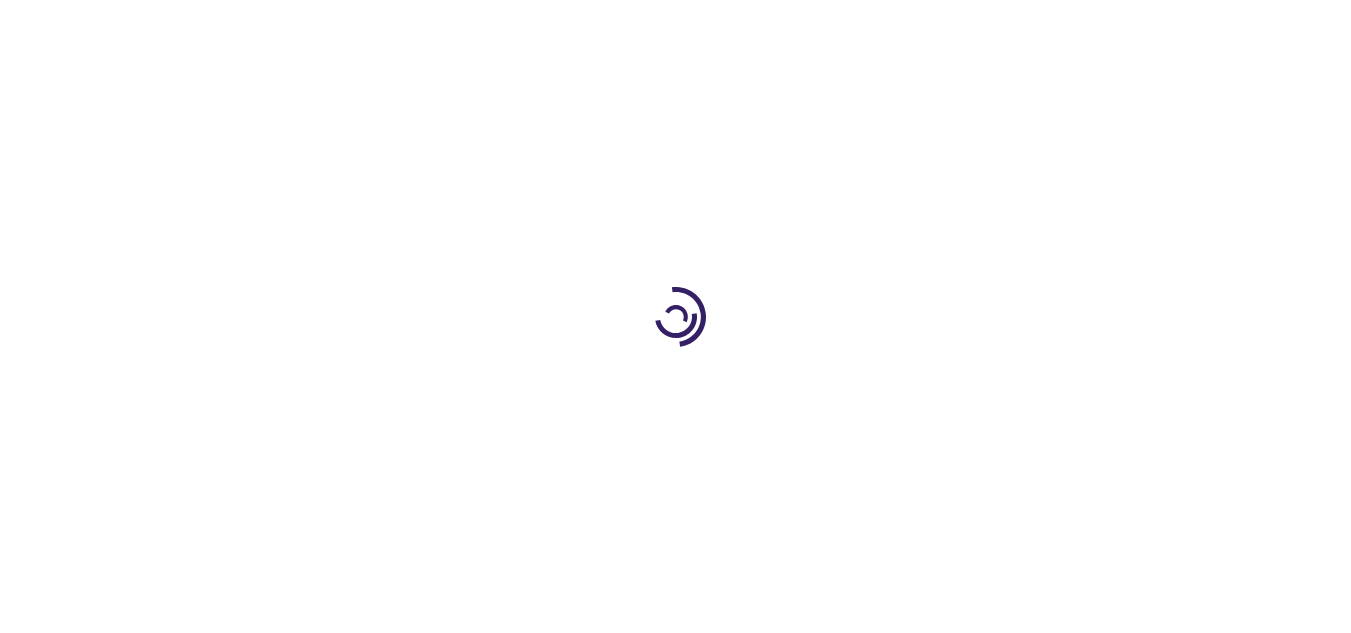 scroll, scrollTop: 0, scrollLeft: 0, axis: both 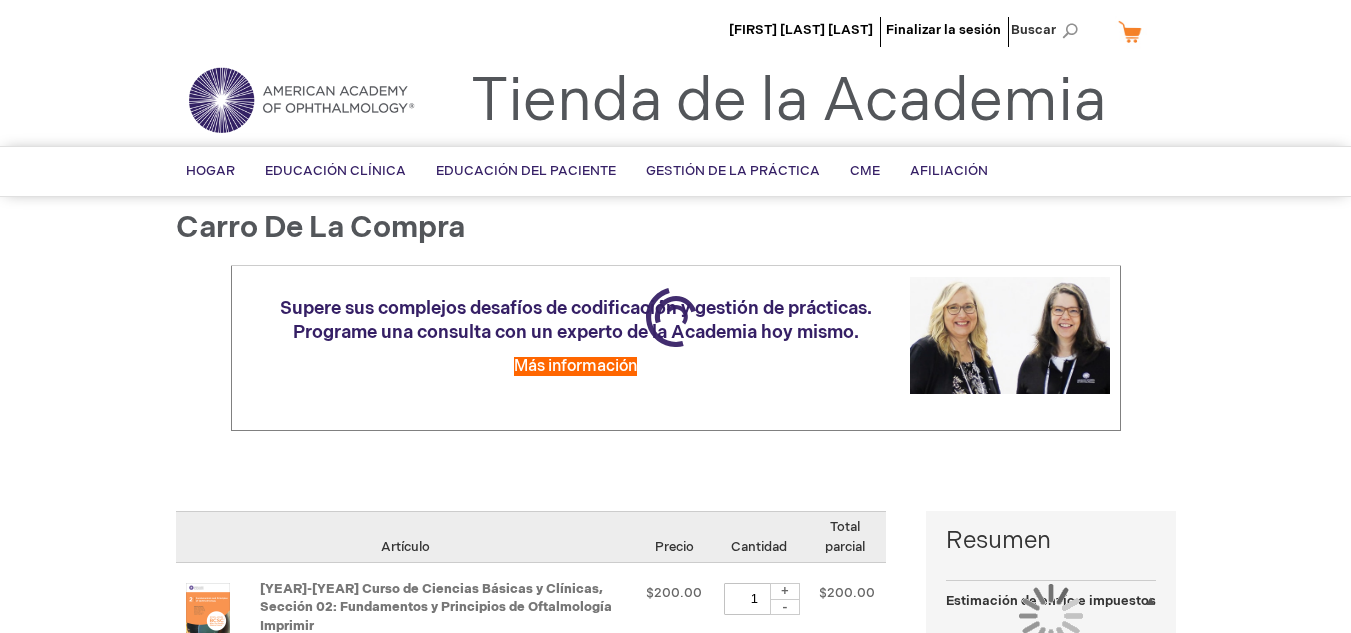 select on "[COUNTRY_CODE]" 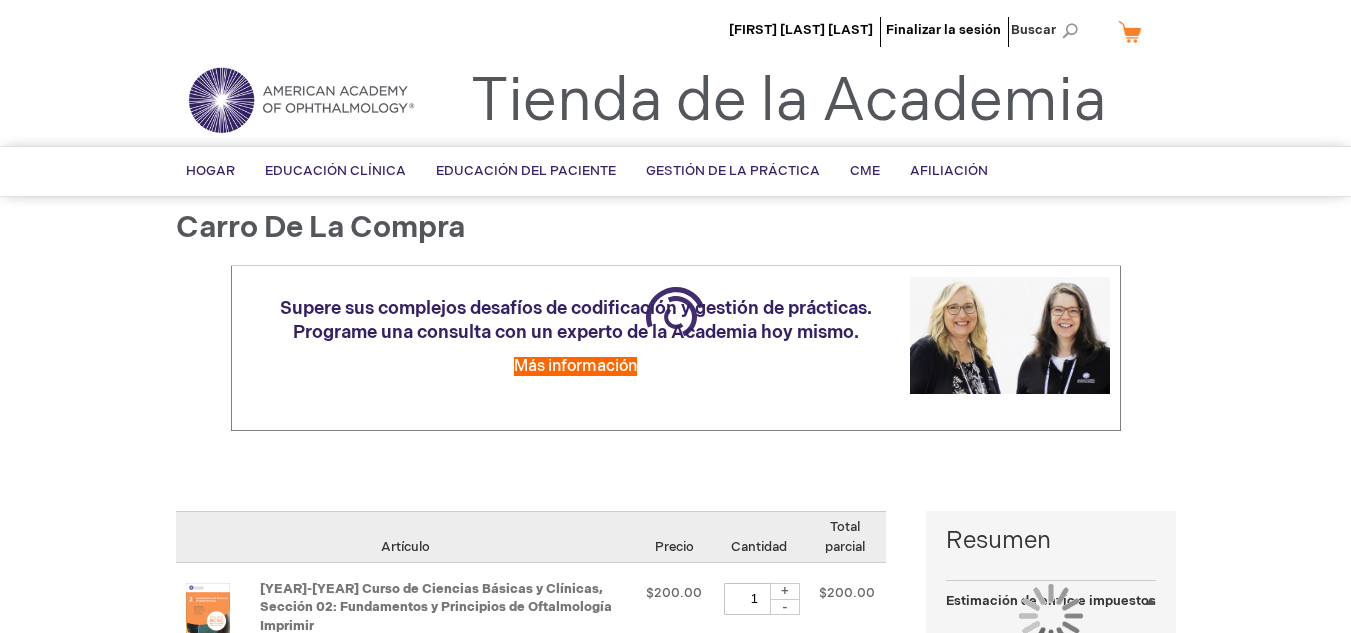 select on "1039" 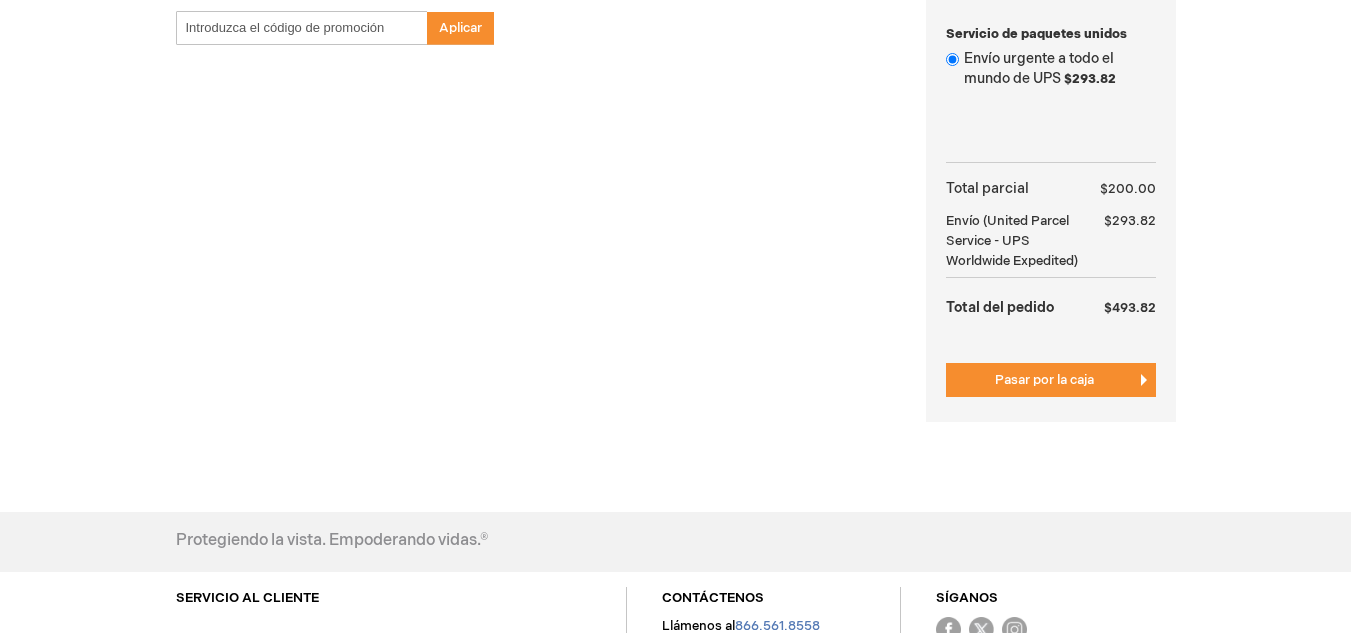 scroll, scrollTop: 0, scrollLeft: 0, axis: both 